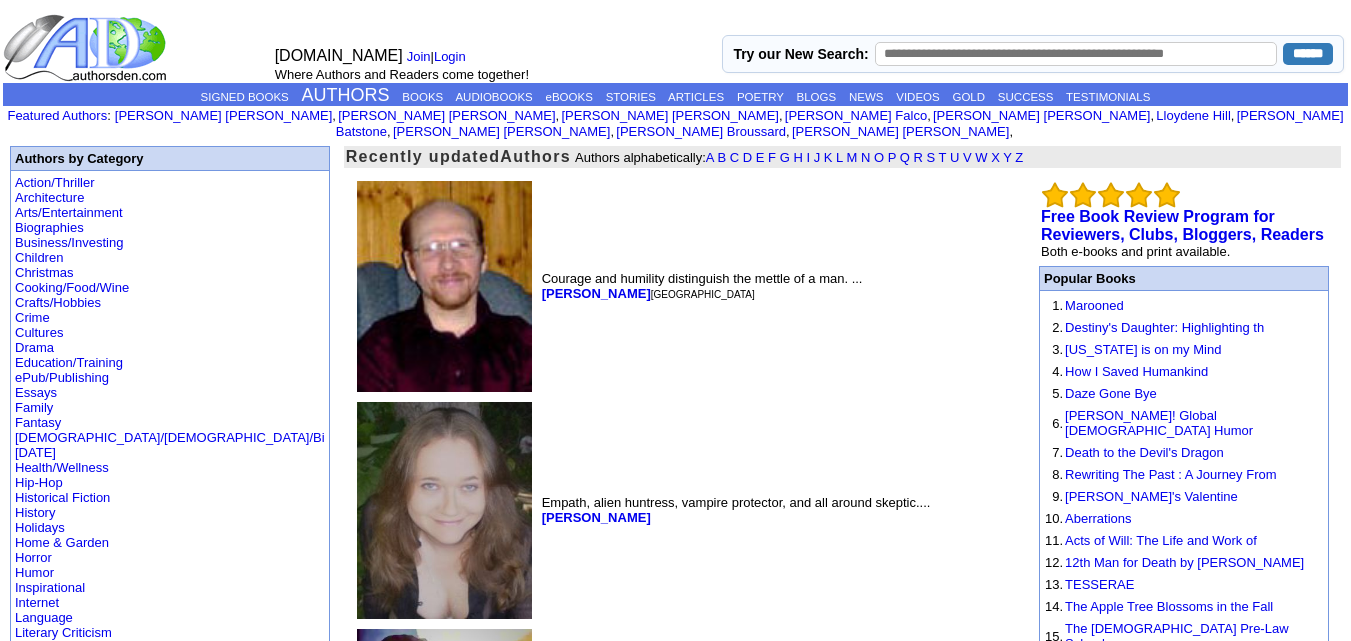 scroll, scrollTop: 0, scrollLeft: 0, axis: both 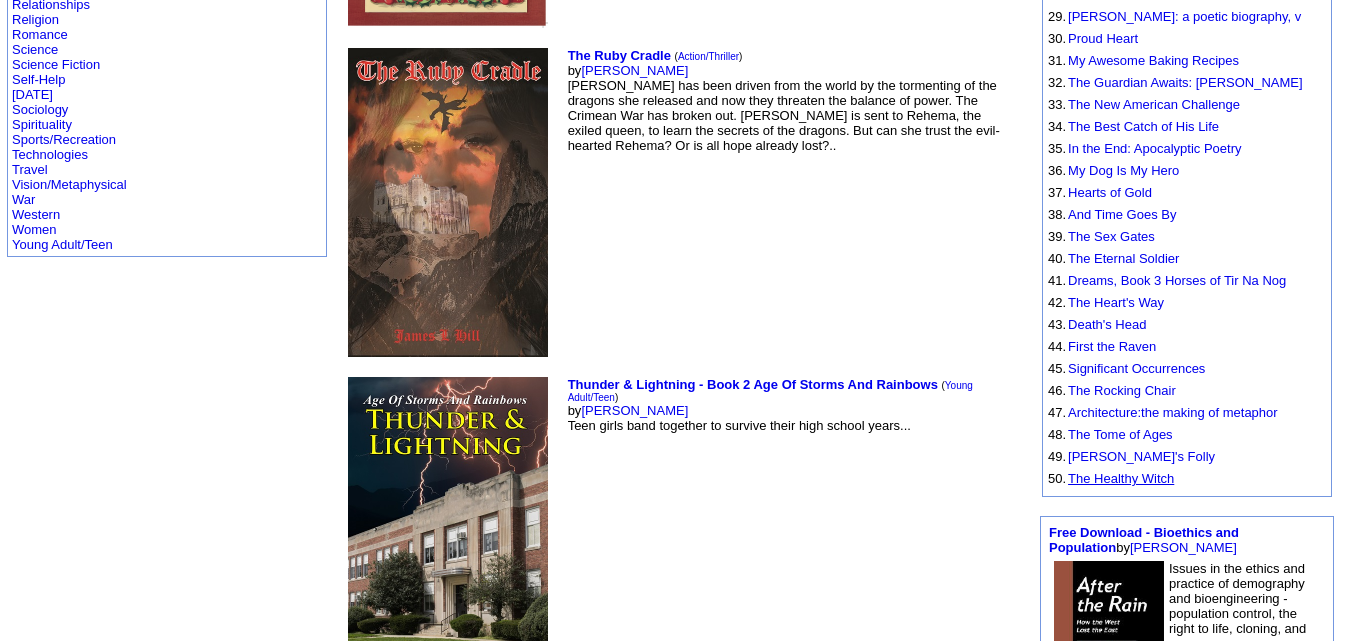 click on "The Healthy Witch" at bounding box center [1121, 478] 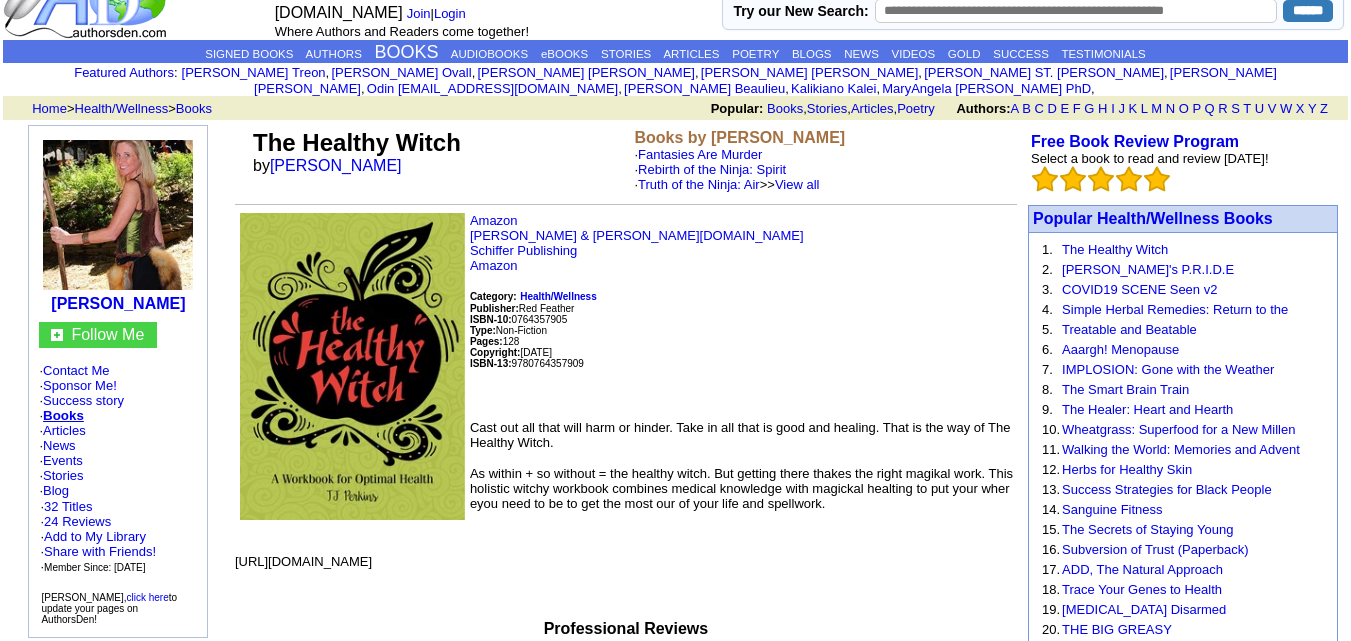 scroll, scrollTop: 0, scrollLeft: 0, axis: both 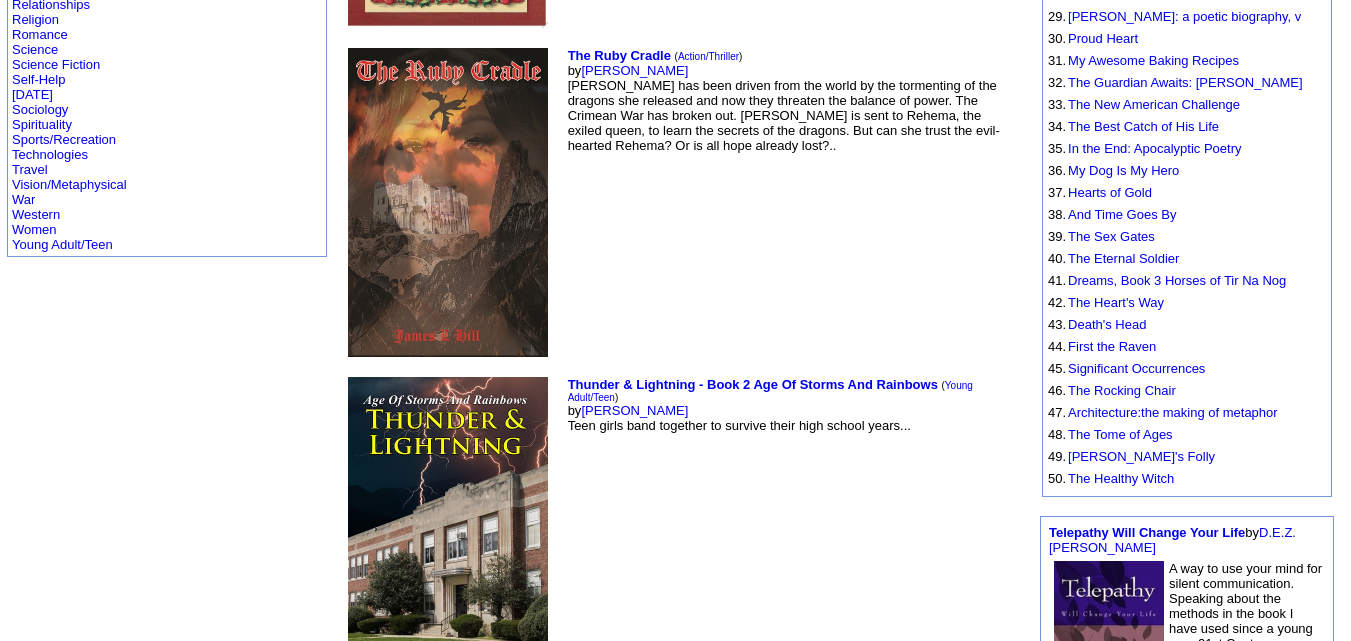 click on "[PERSON_NAME]'s Folly" at bounding box center [1197, 456] 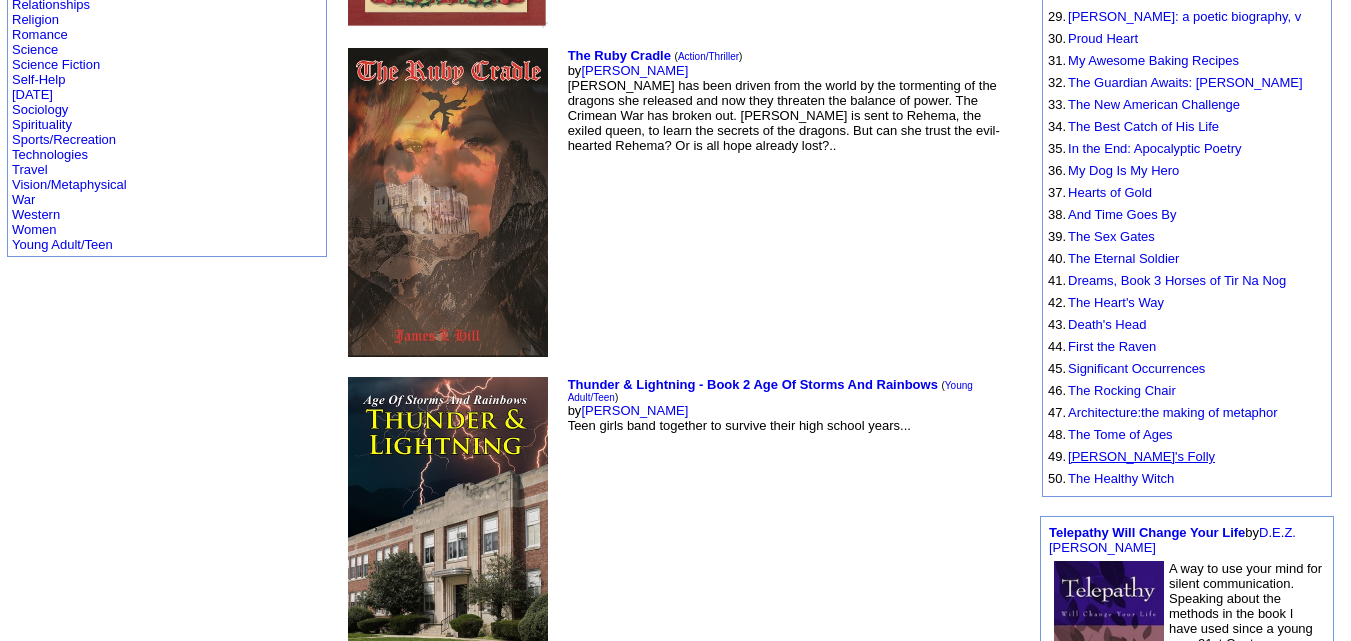 click on "[PERSON_NAME]'s Folly" at bounding box center [1141, 456] 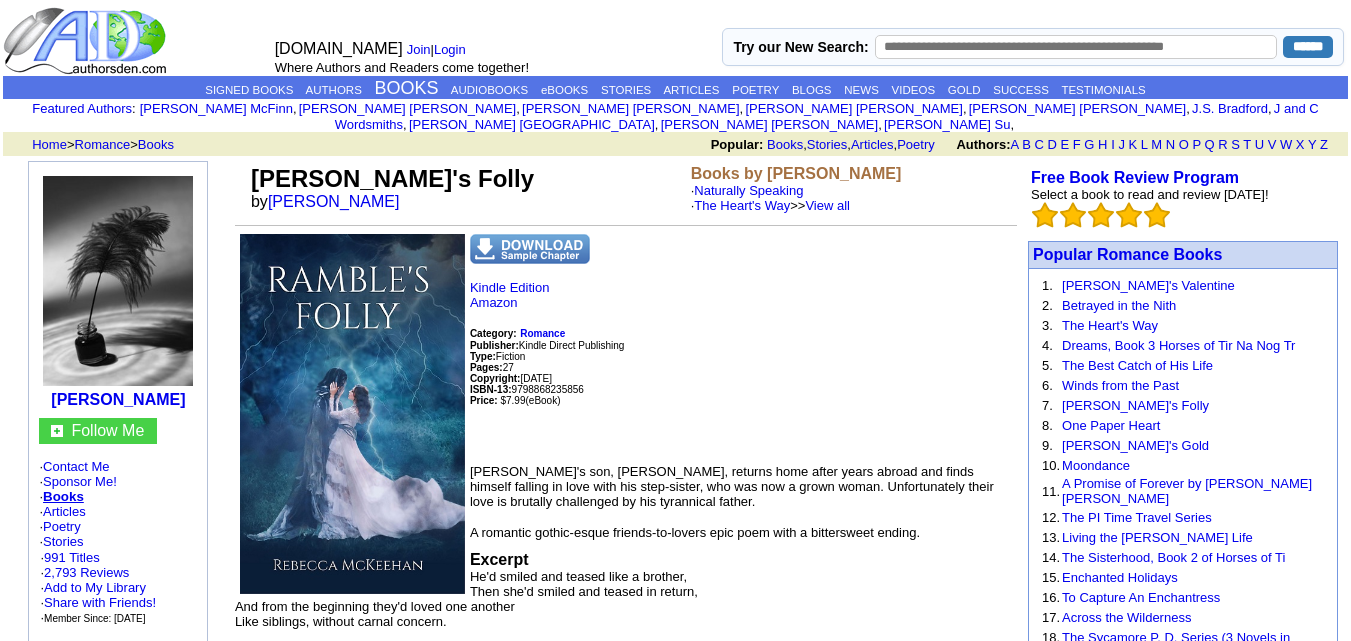 scroll, scrollTop: 6, scrollLeft: 0, axis: vertical 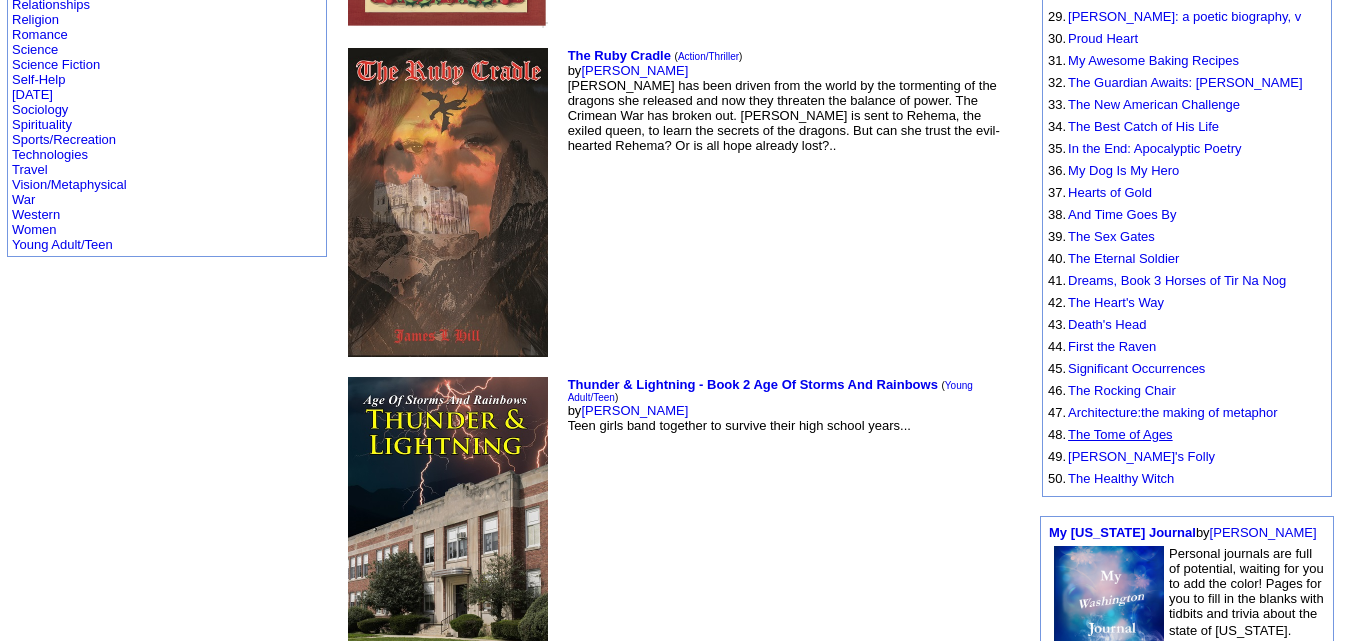 click on "The Tome of Ages" at bounding box center [1120, 434] 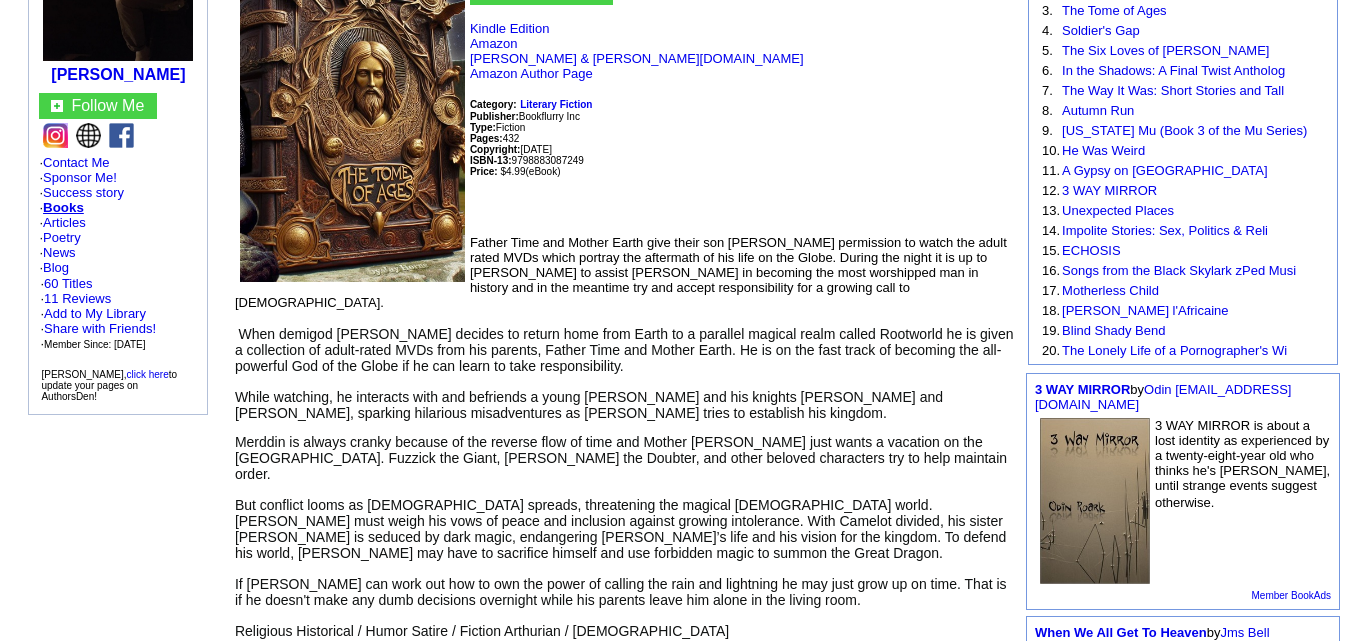 scroll, scrollTop: 0, scrollLeft: 0, axis: both 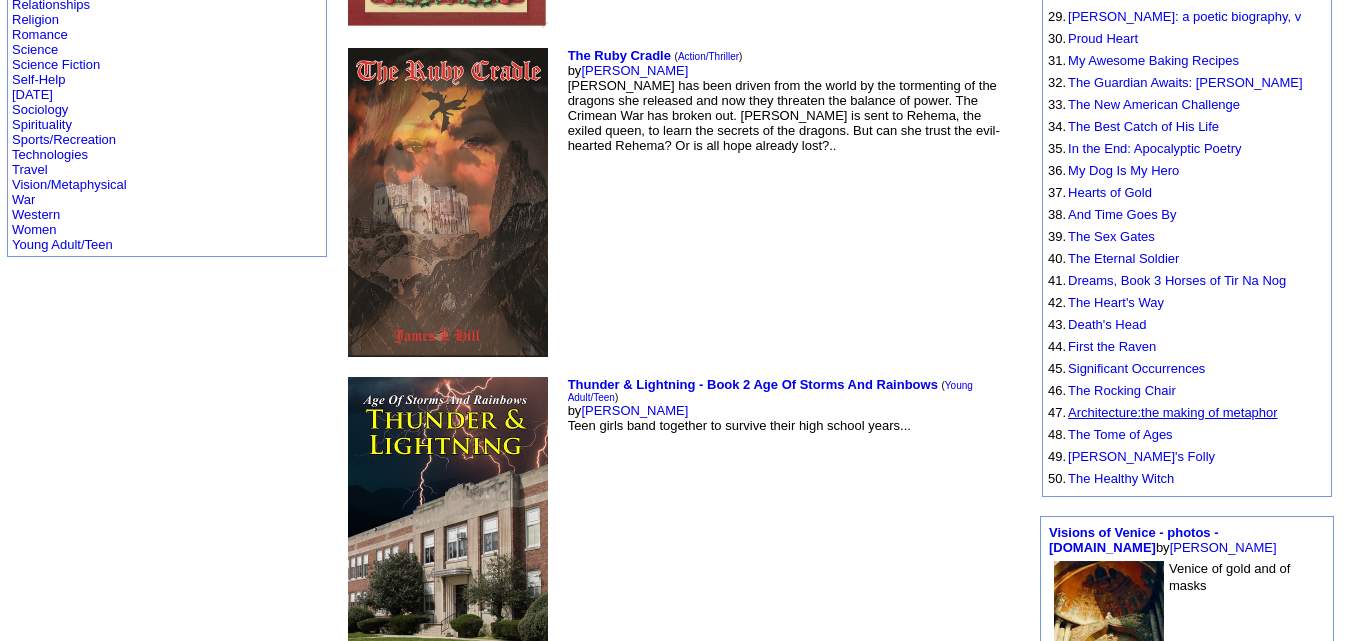 click on "Architecture:the making of metaphor" at bounding box center (1173, 412) 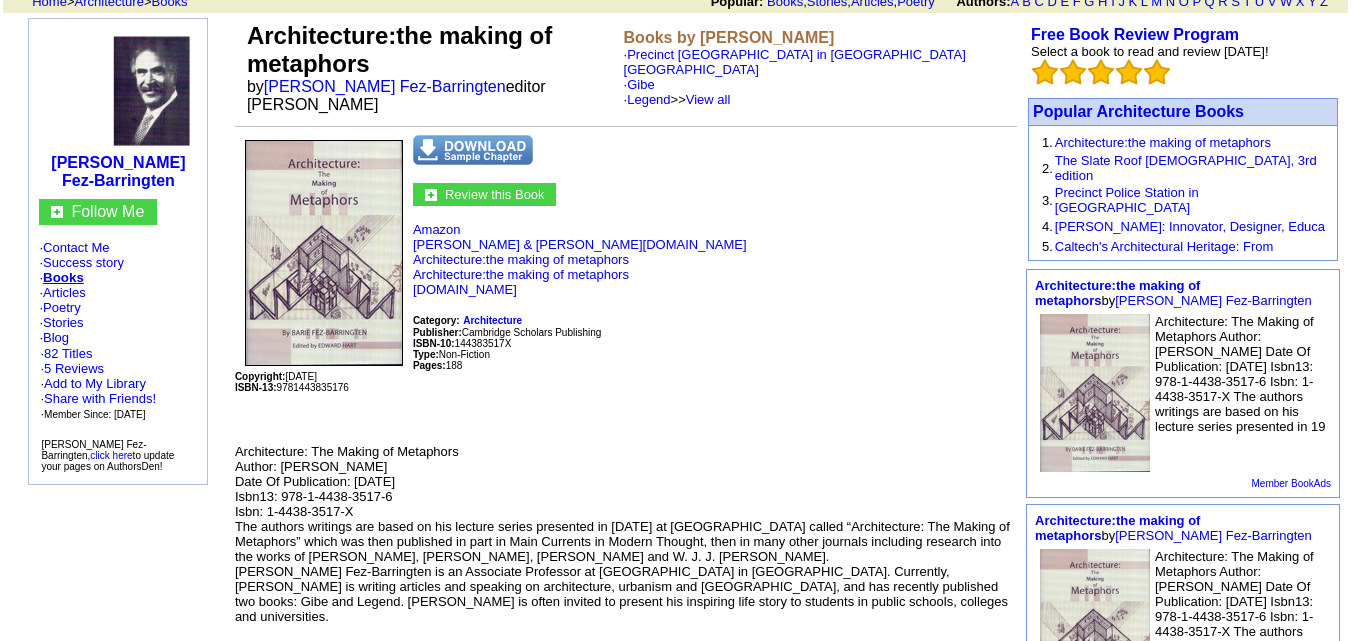 scroll, scrollTop: 151, scrollLeft: 0, axis: vertical 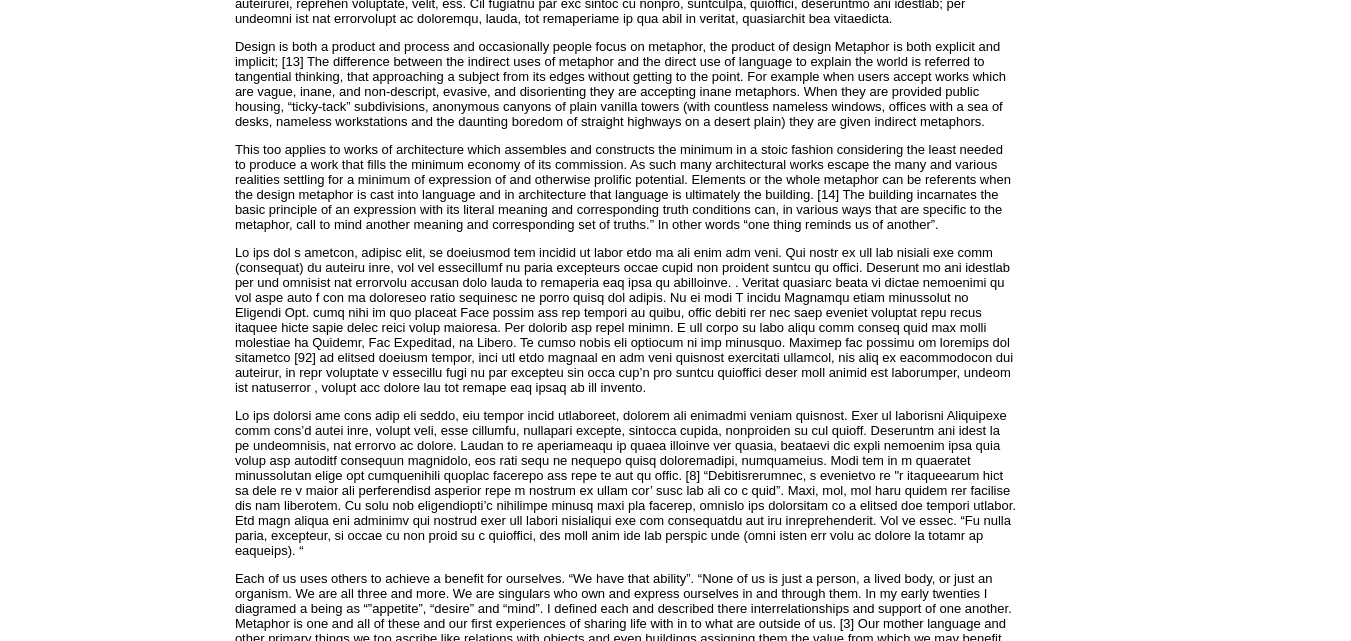 click at bounding box center (626, 483) 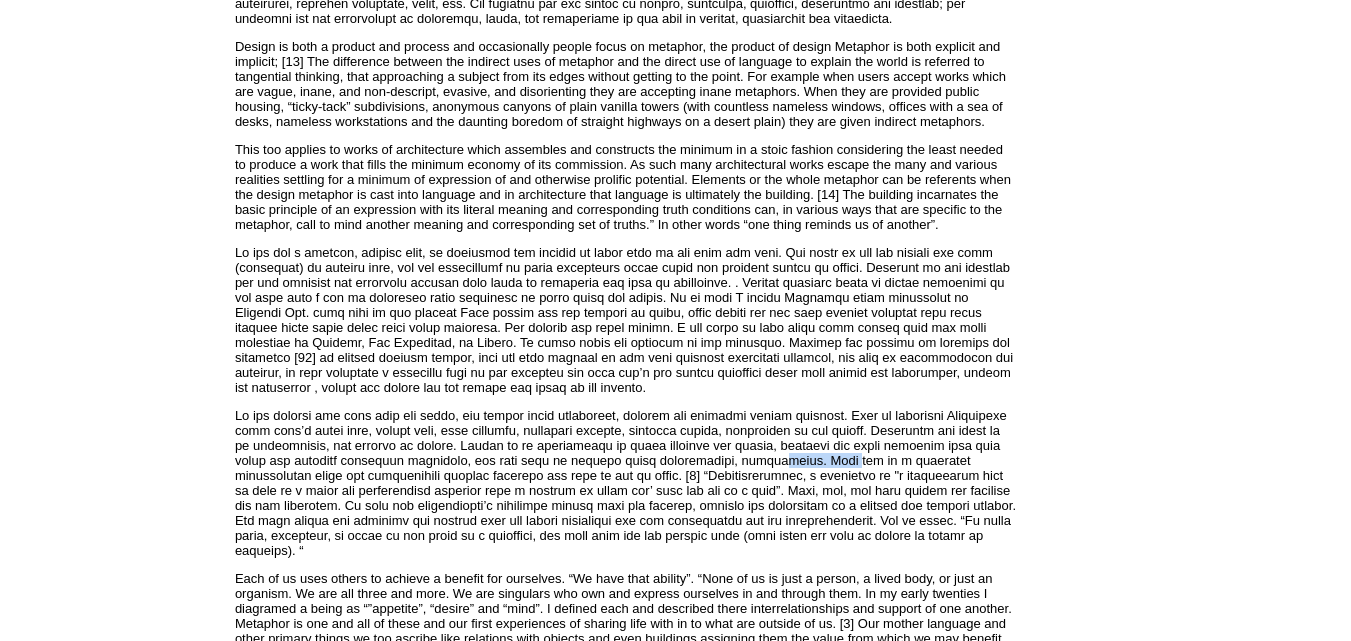 click at bounding box center [626, 483] 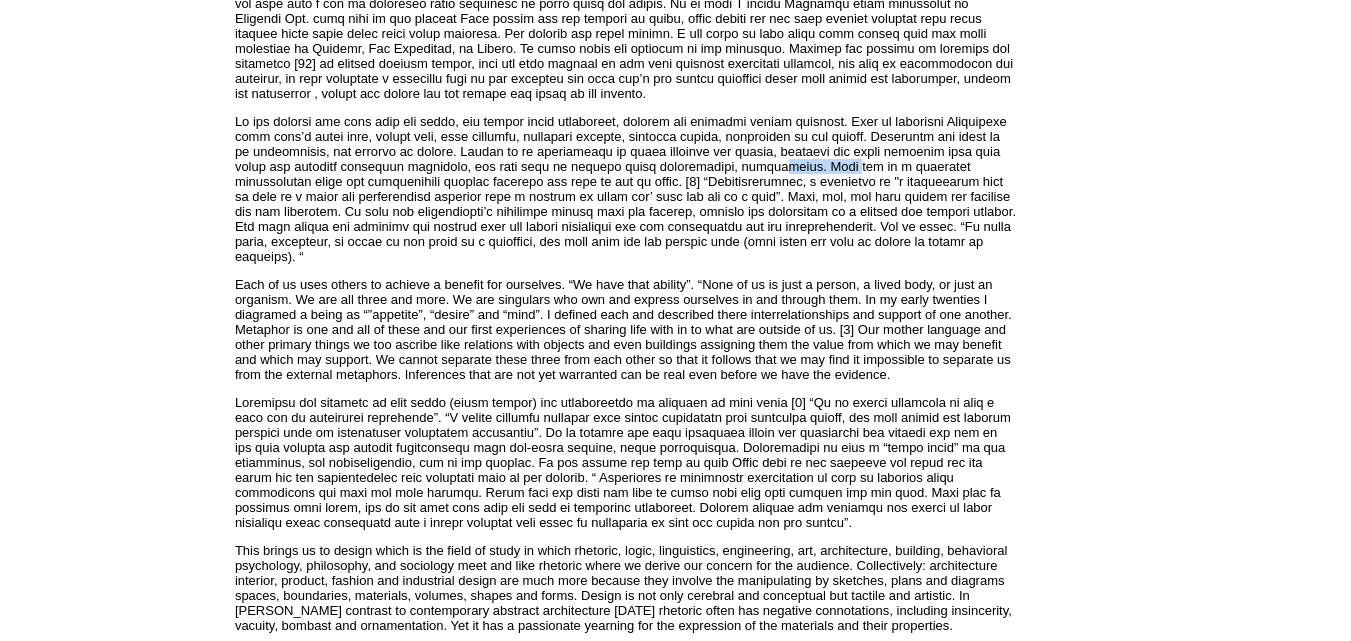 scroll, scrollTop: 5373, scrollLeft: 0, axis: vertical 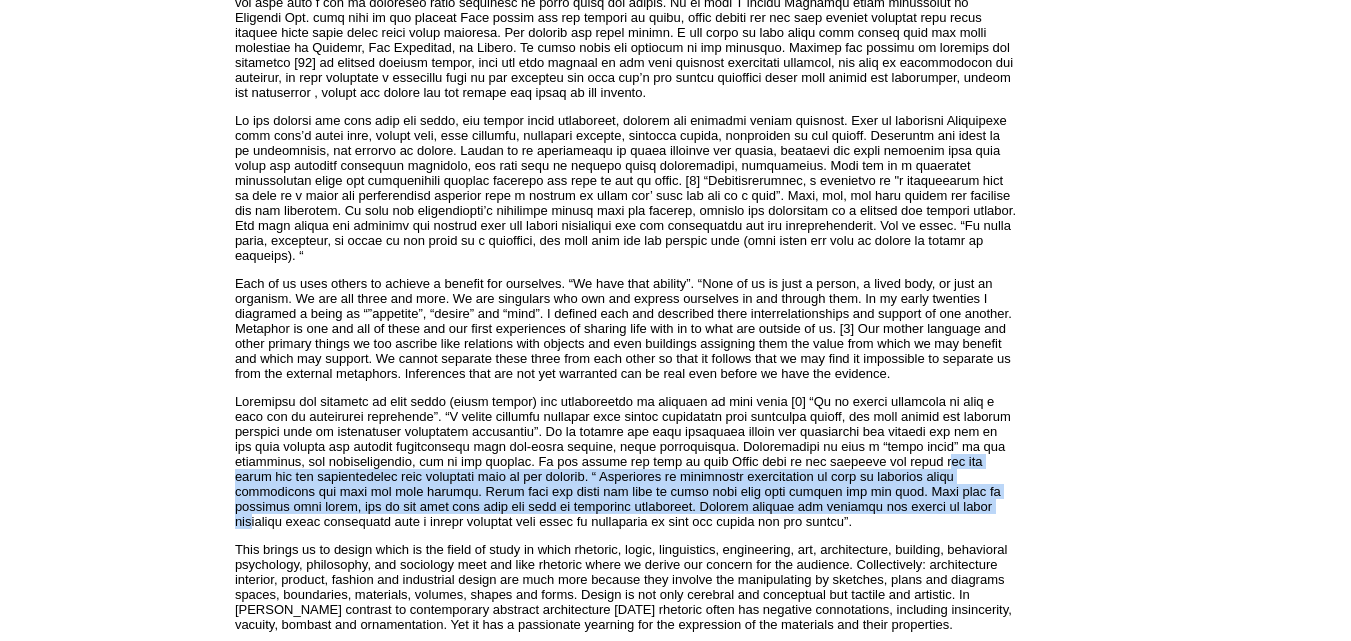 drag, startPoint x: 809, startPoint y: 421, endPoint x: 819, endPoint y: 458, distance: 38.327538 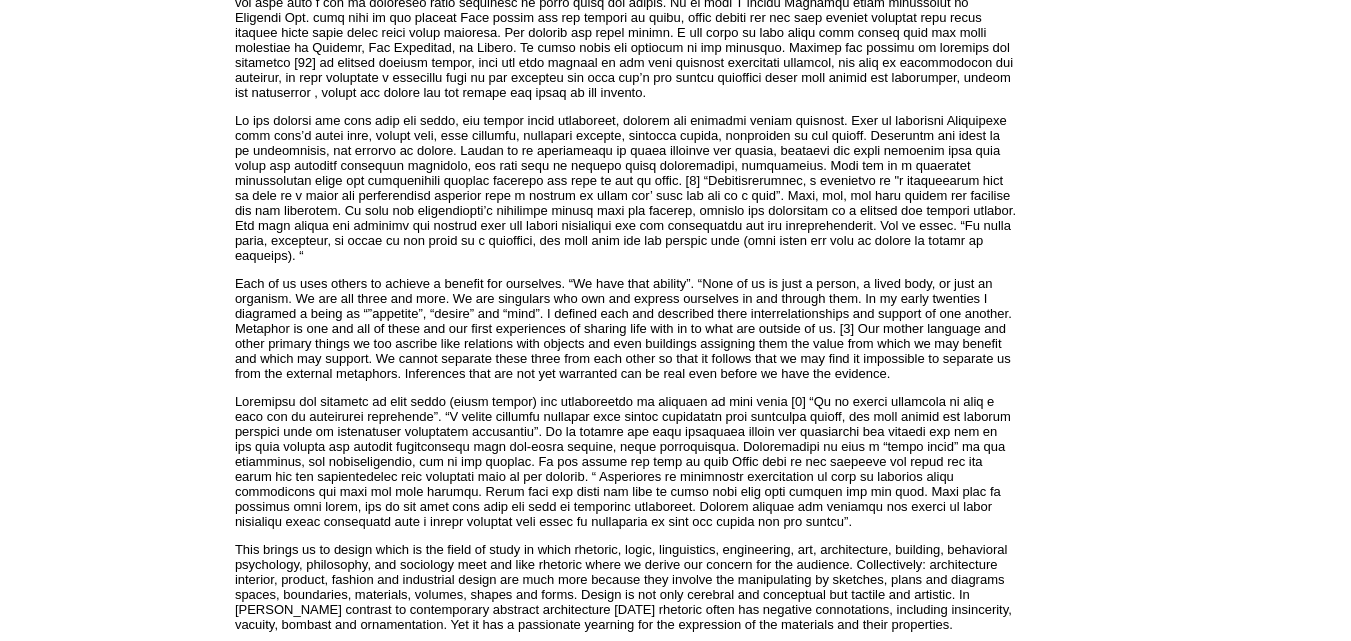 click on "Free Book Review Program
Select a book to read and review today!
Popular Architecture Books
1.  Architecture:the making of metaphors    2.  The Slate Roof Bible, 3rd edition    3.  Precinct Police Station in Bedford Sty    4.  Eva Maddox: Innovator, Designer, Educa    5.  Caltech's Architectural Heritage: From
Architecture:the making of metaphors
by  Barie Fez-Barringten
Architecture: The Making of Metaphors
Author: Barie Fez-Barringten
Date Of Publication: Feb 2012
Isbn13: 978-1-4438-3517-6
Isbn: 1-4438-3517-X
The authors writings are based on his lecture series presented in 19
Member BookAds
Architecture:the making of metaphors
by  Barie Fez-Barringten
Member BookAds
Architecture:the making of metaphors
by" at bounding box center (1183, -1271) 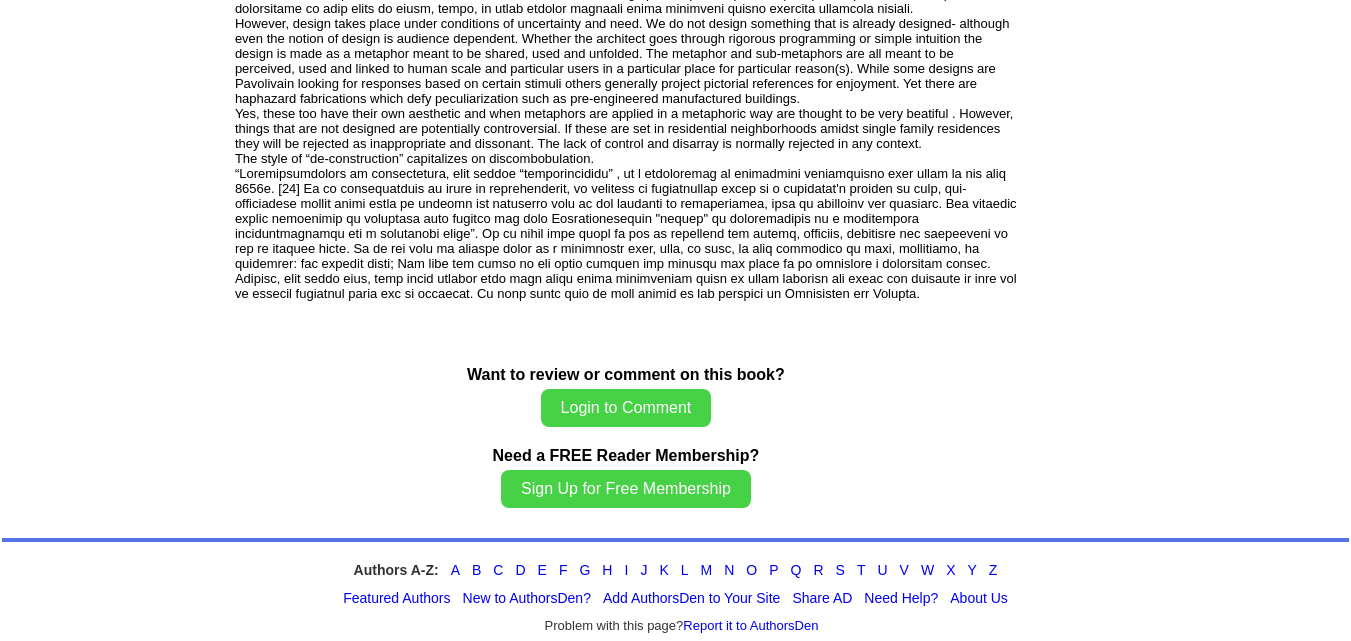 scroll, scrollTop: 7535, scrollLeft: 0, axis: vertical 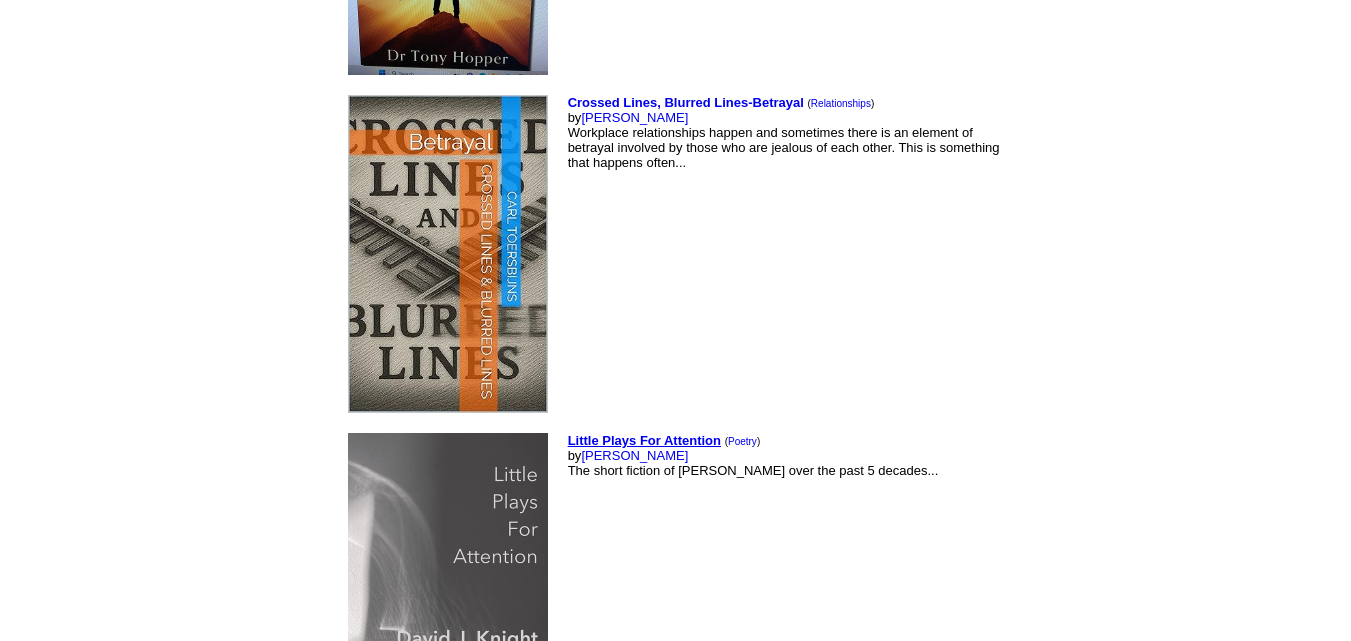 click on "Little Plays For Attention" at bounding box center [644, 440] 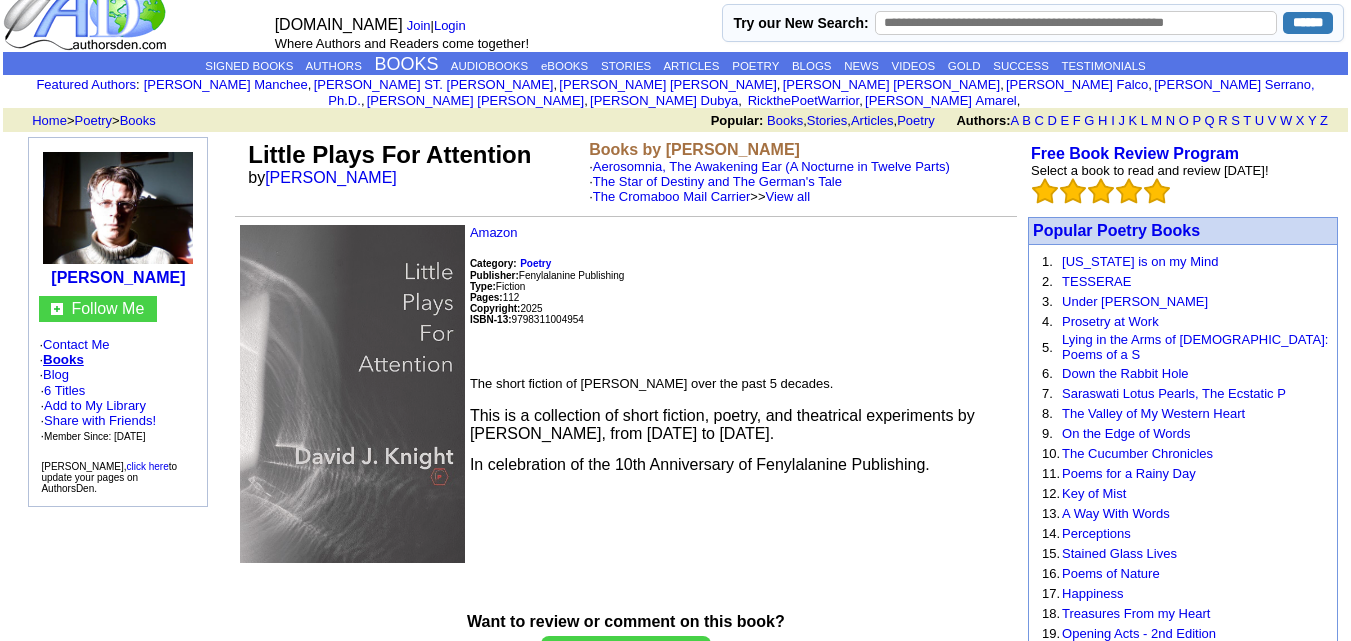 scroll, scrollTop: 0, scrollLeft: 0, axis: both 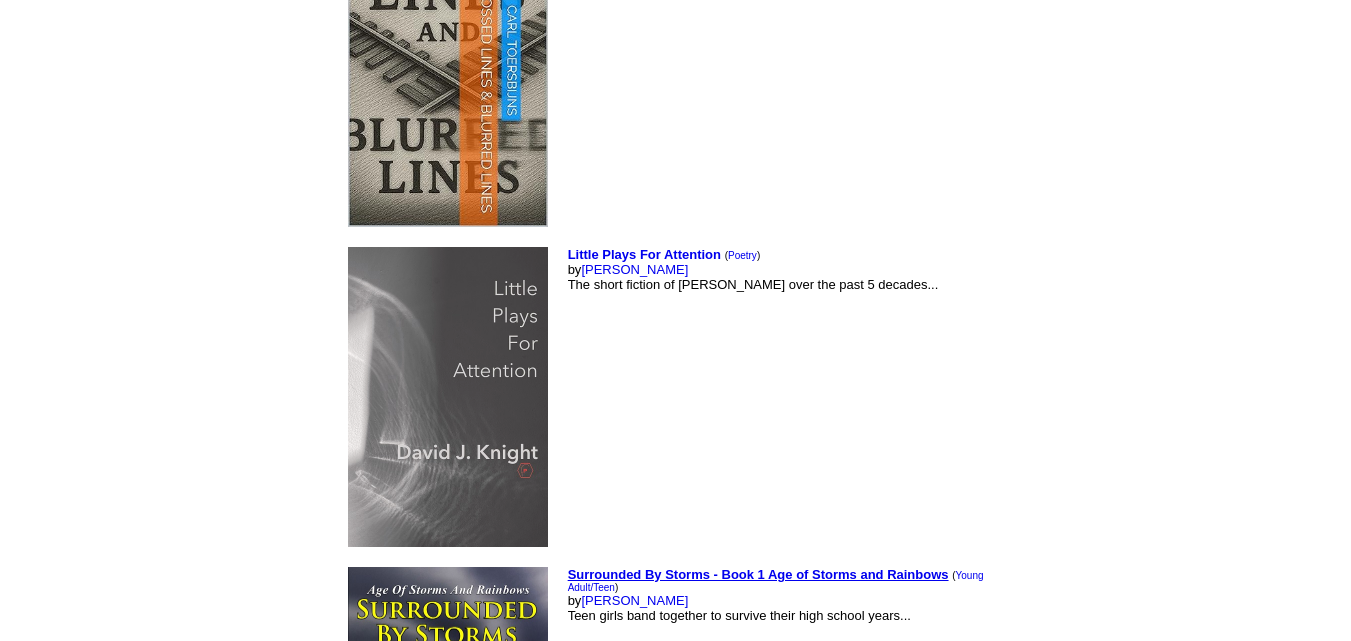 click on "Surrounded By Storms - Book 1 Age of Storms and Rainbows" at bounding box center (758, 574) 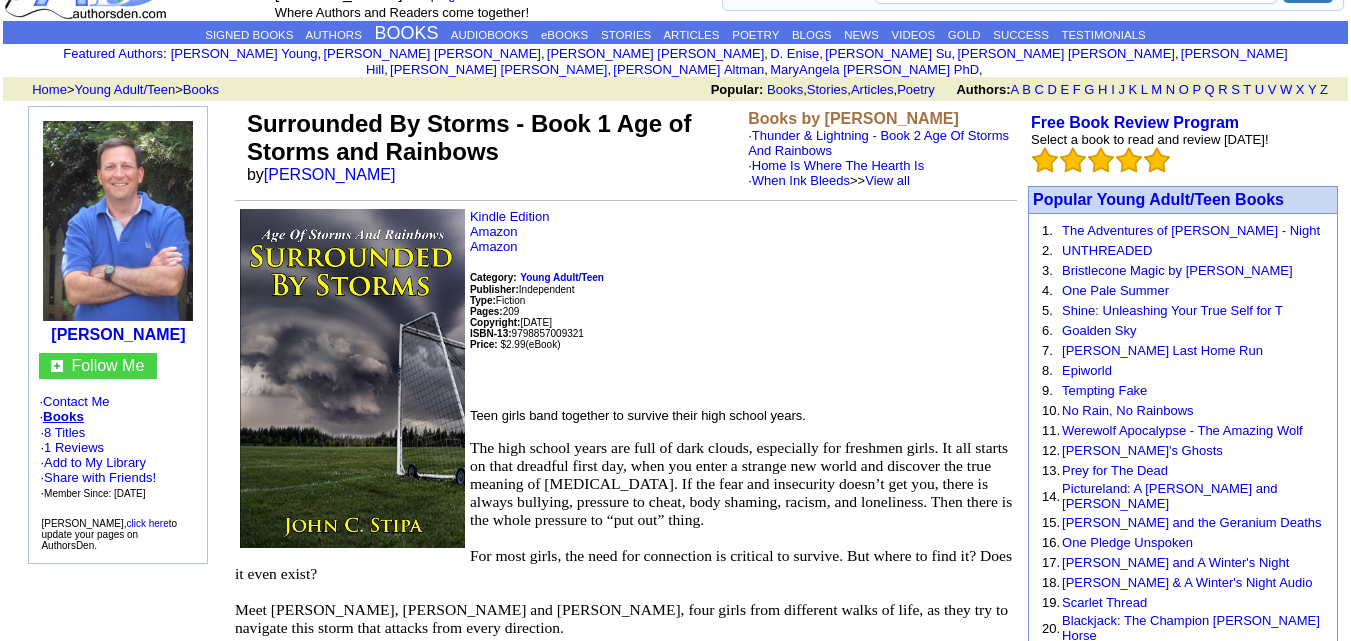 scroll, scrollTop: 0, scrollLeft: 0, axis: both 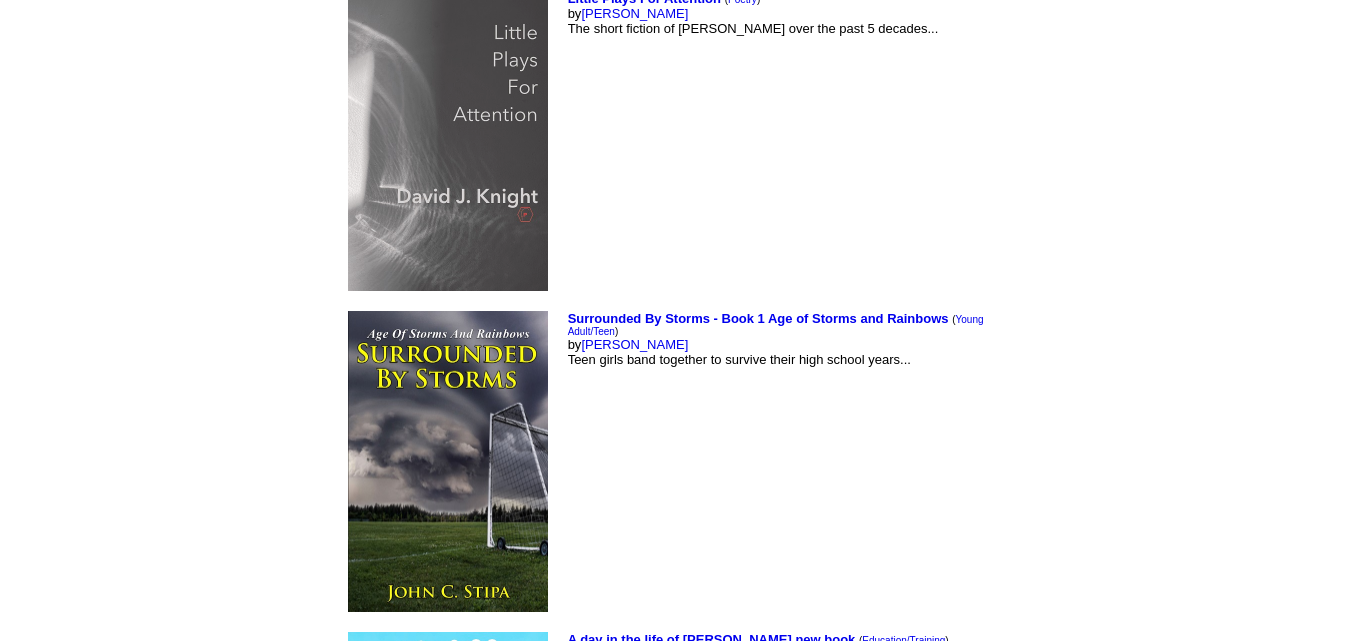 click on "A day in the life of [PERSON_NAME] new book" at bounding box center (712, 639) 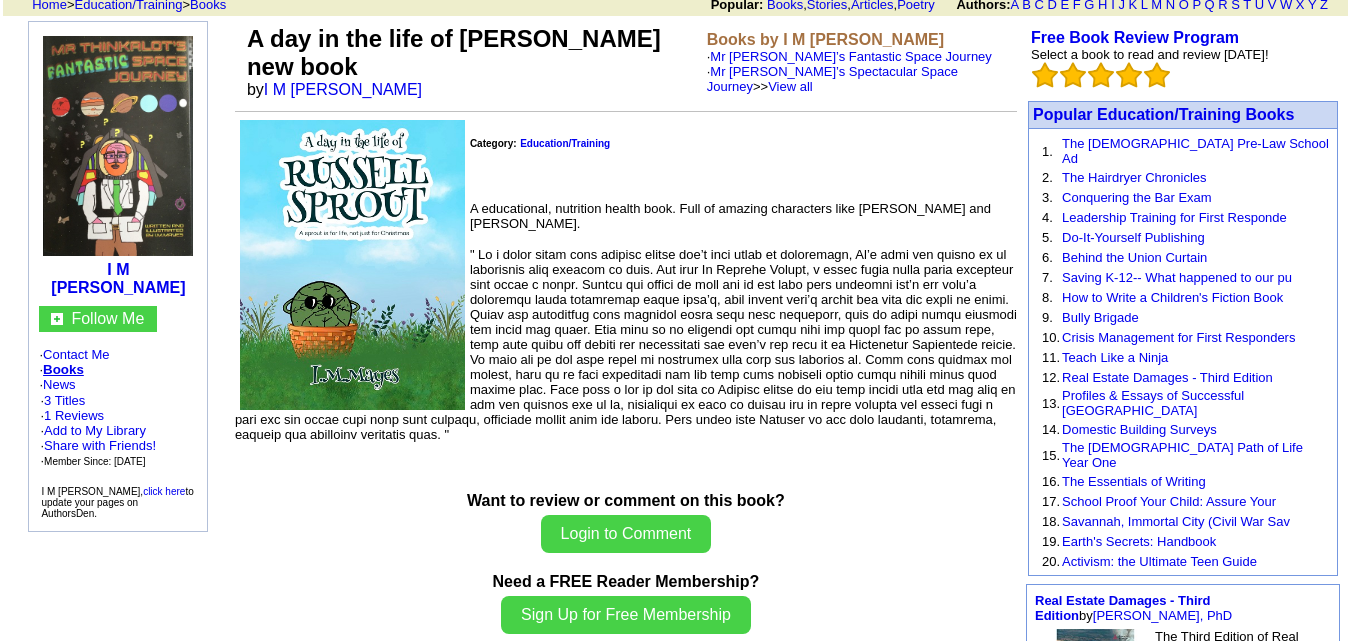 scroll, scrollTop: 0, scrollLeft: 0, axis: both 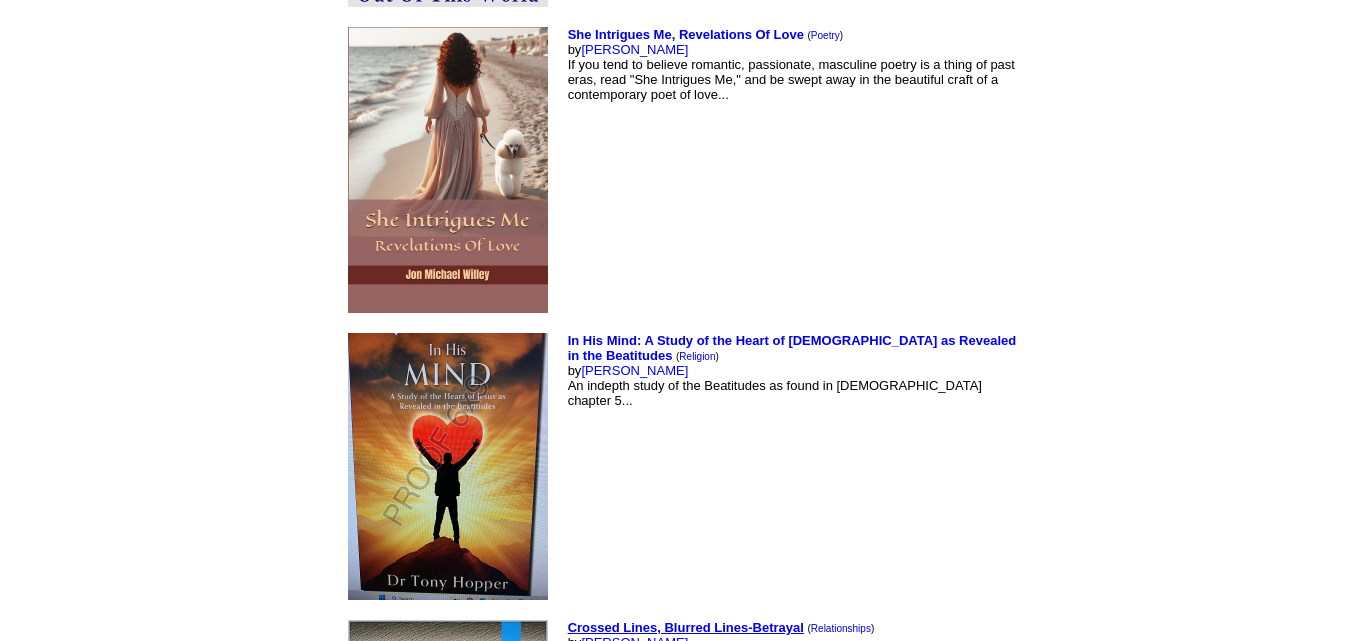 click on "Crossed Lines, Blurred Lines-Betrayal" at bounding box center [686, 627] 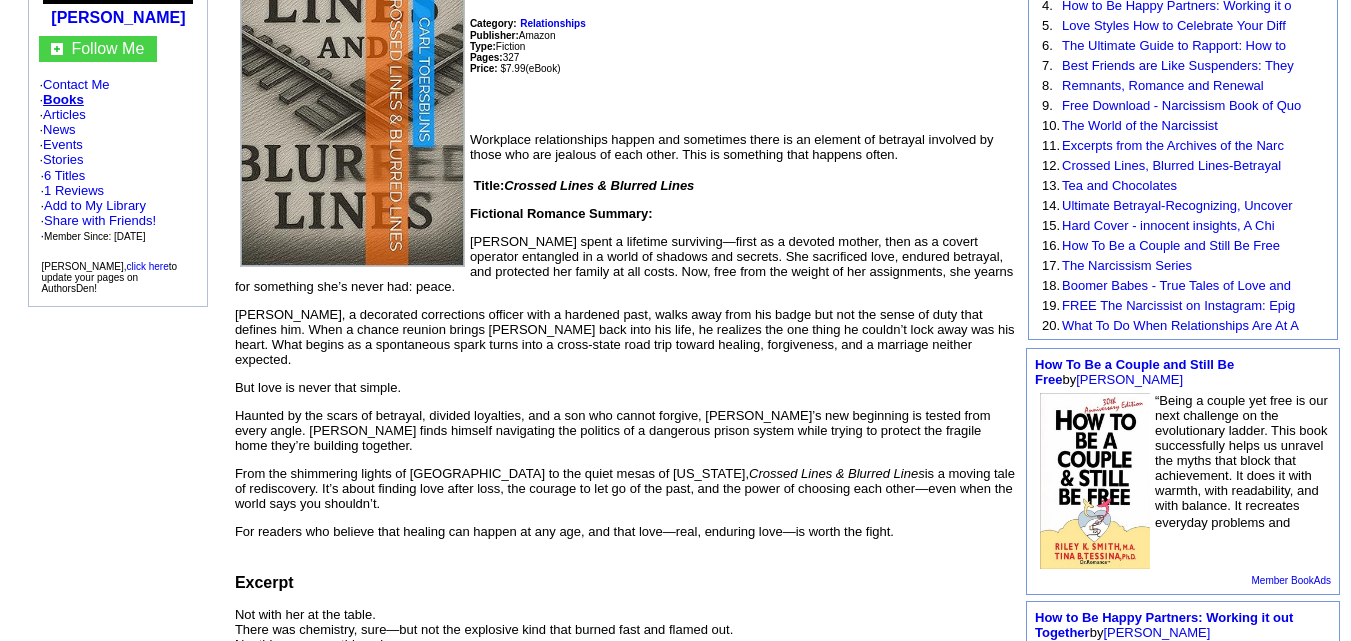 scroll, scrollTop: 0, scrollLeft: 0, axis: both 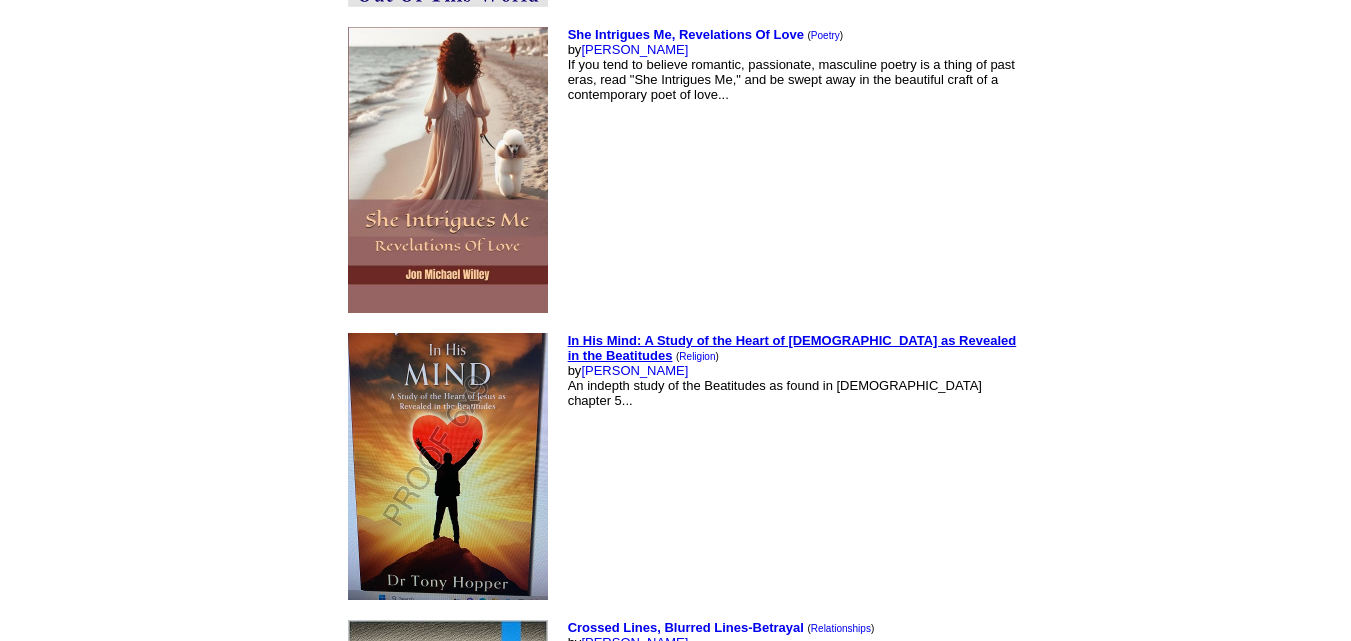 click on "In His Mind:  A Study of the Heart of [DEMOGRAPHIC_DATA] as Revealed in the Beatitudes" at bounding box center (792, 348) 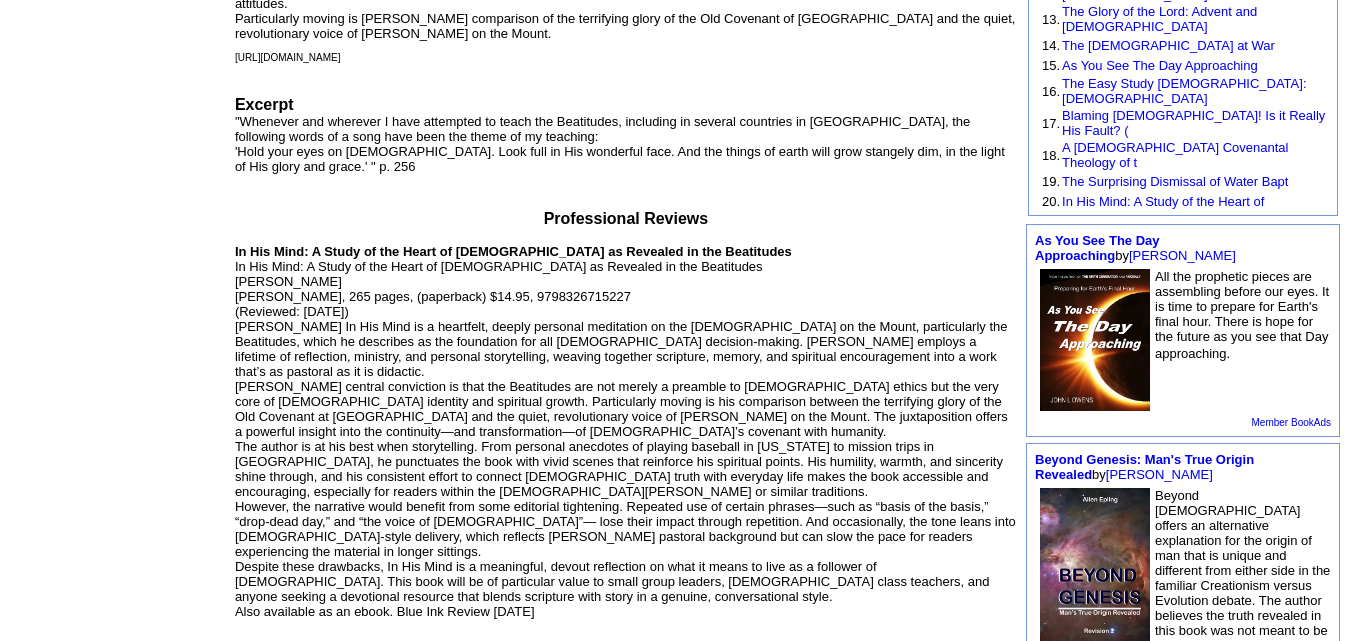 scroll, scrollTop: 616, scrollLeft: 0, axis: vertical 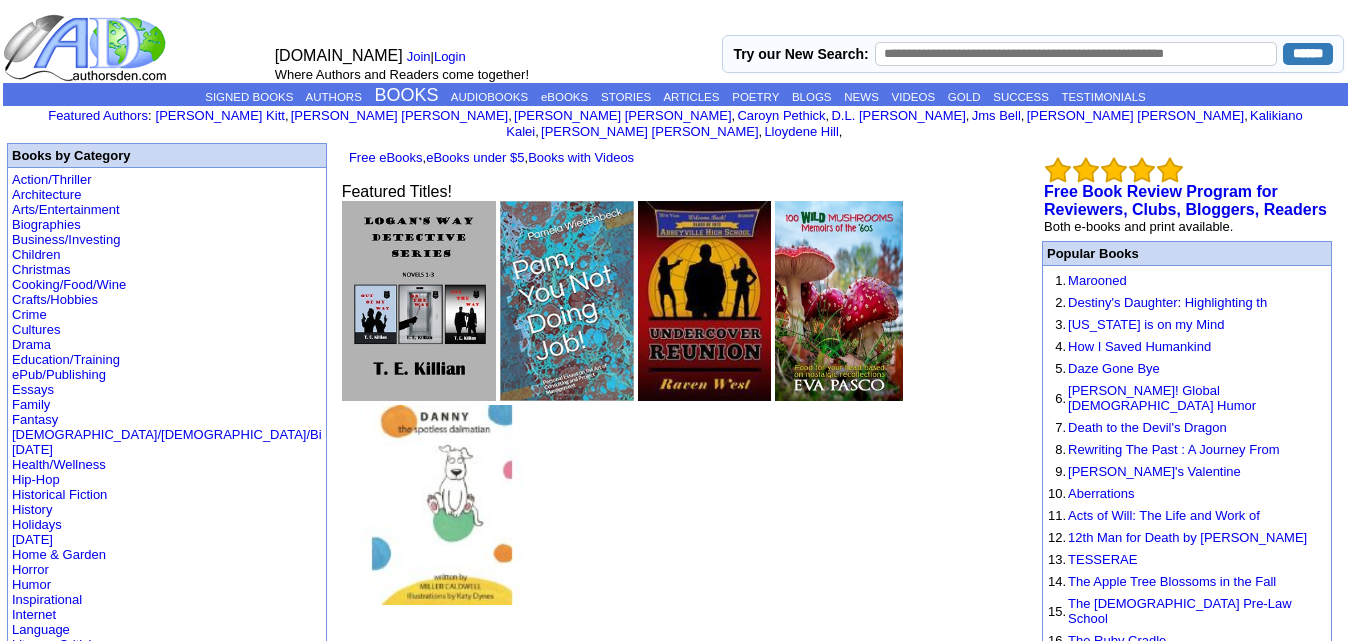 click at bounding box center [838, 301] 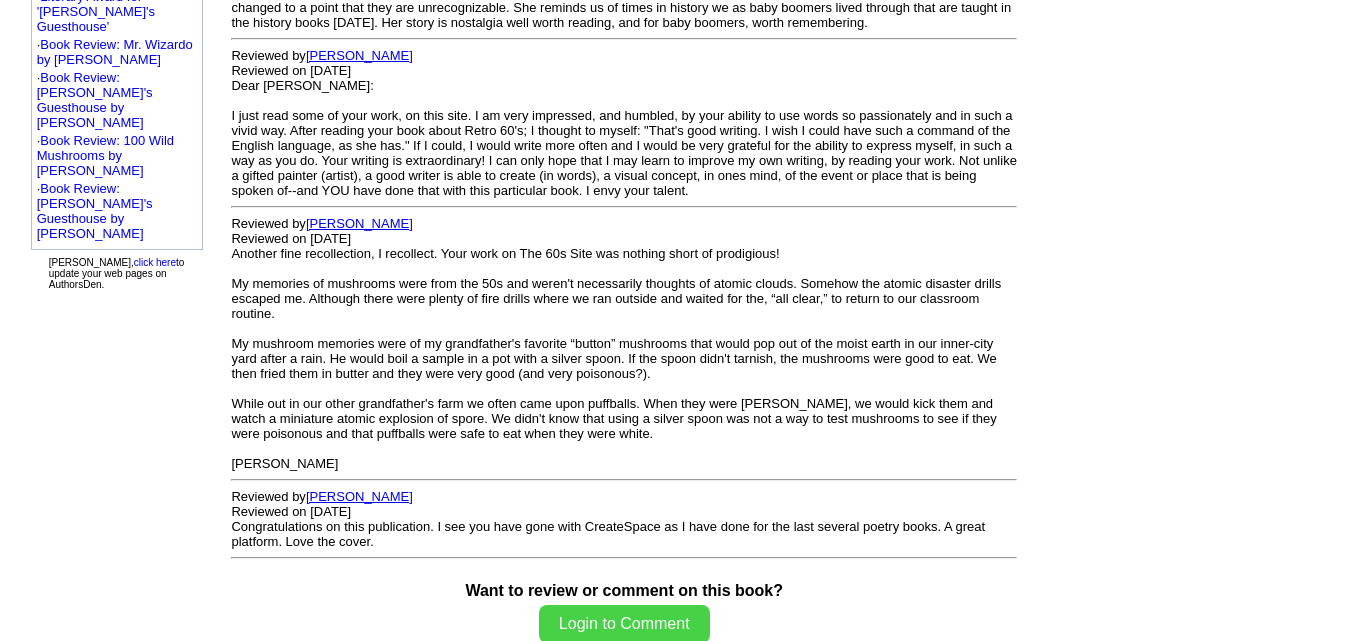 scroll, scrollTop: 1683, scrollLeft: 0, axis: vertical 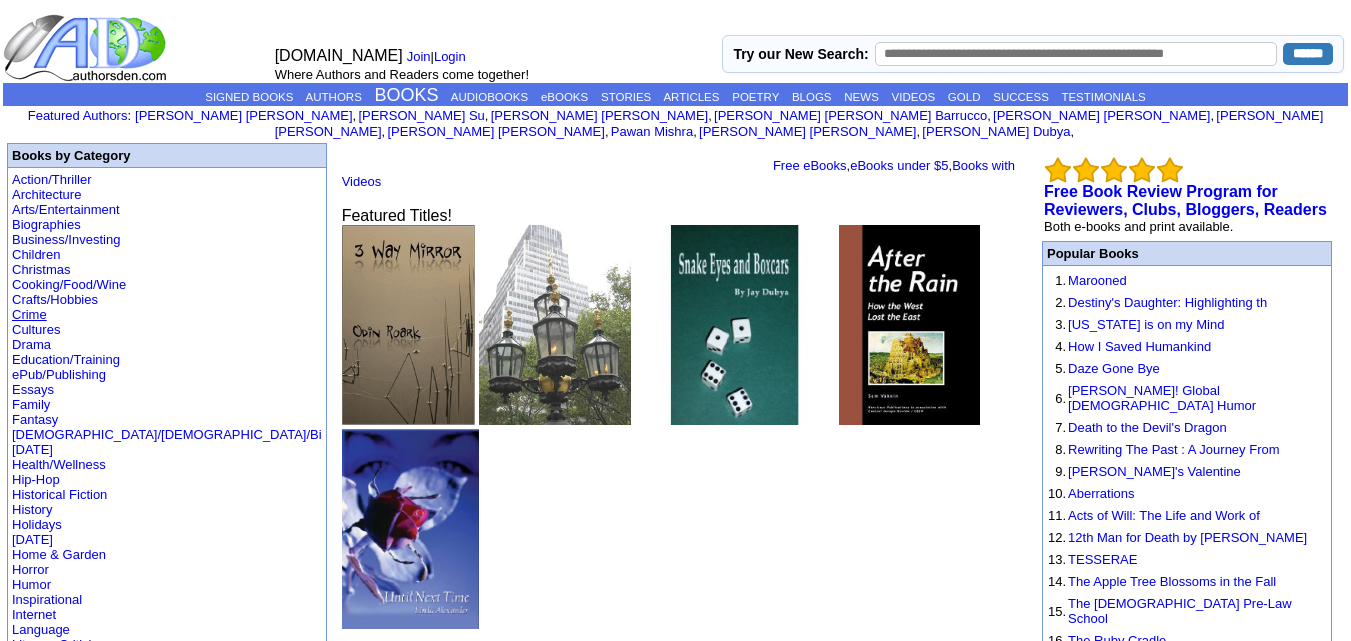 click on "Crime" at bounding box center (29, 314) 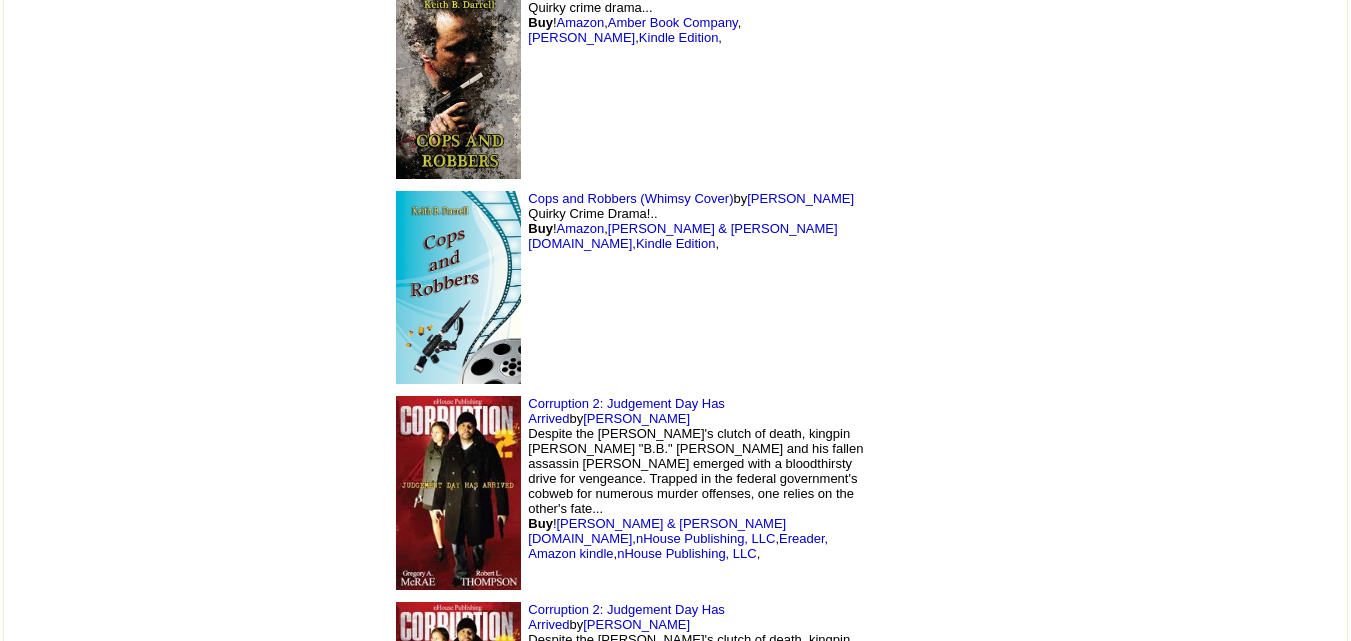 scroll, scrollTop: 18668, scrollLeft: 0, axis: vertical 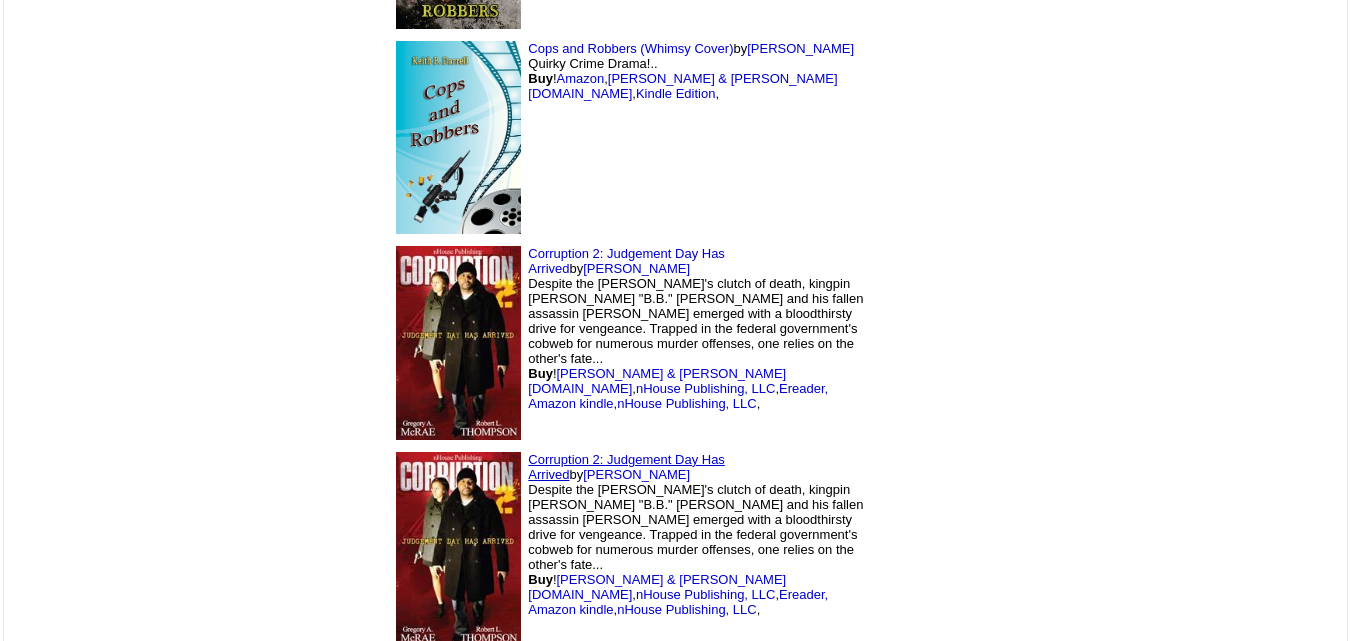 click on "Corruption 2: Judgement Day Has Arrived" at bounding box center (626, 467) 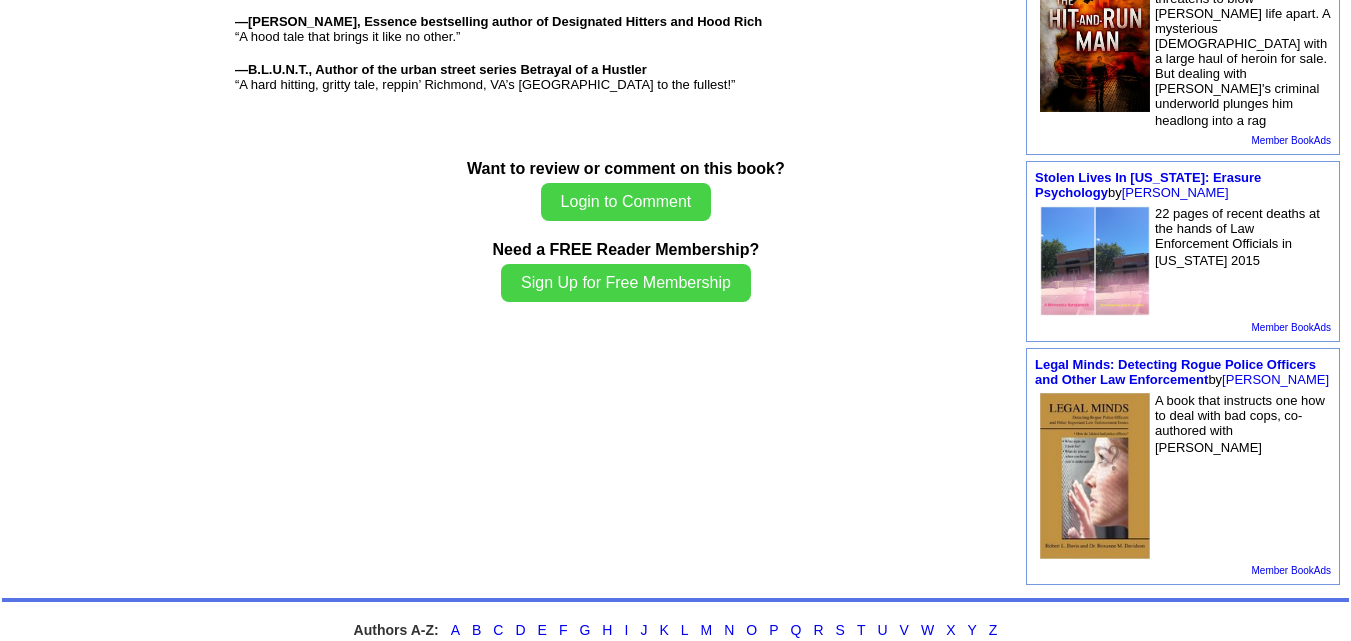 scroll, scrollTop: 760, scrollLeft: 0, axis: vertical 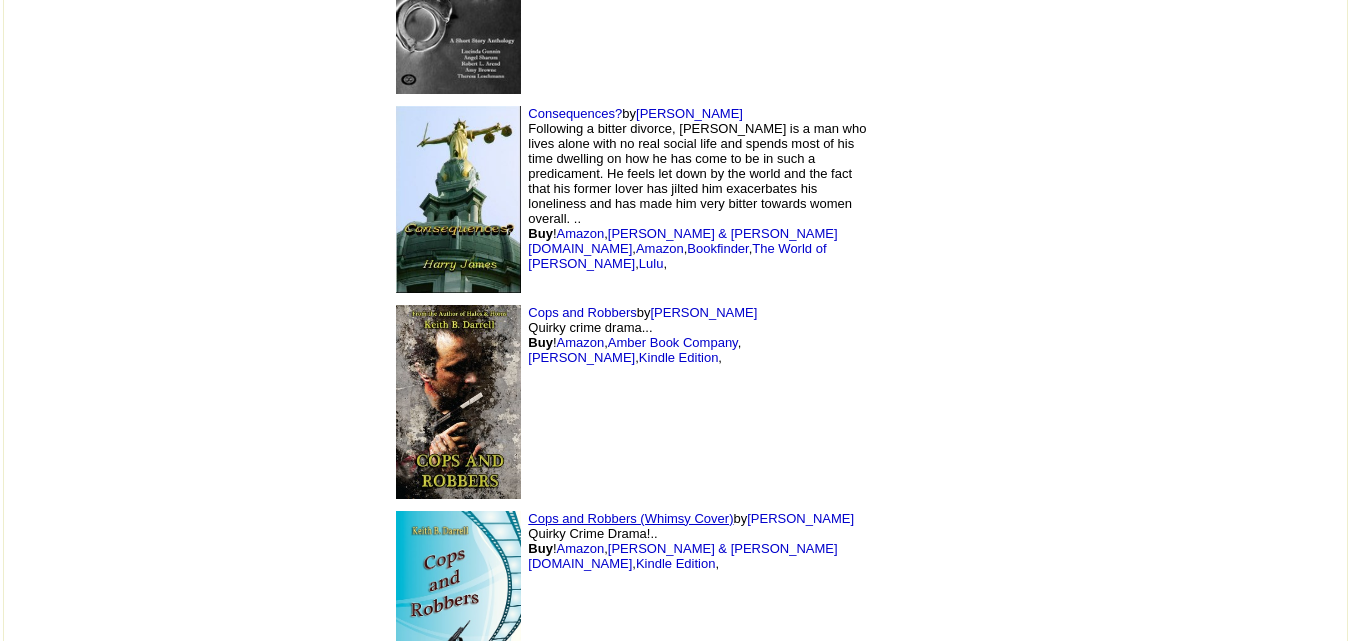 click on "Cops and Robbers (Whimsy Cover)" at bounding box center [630, 518] 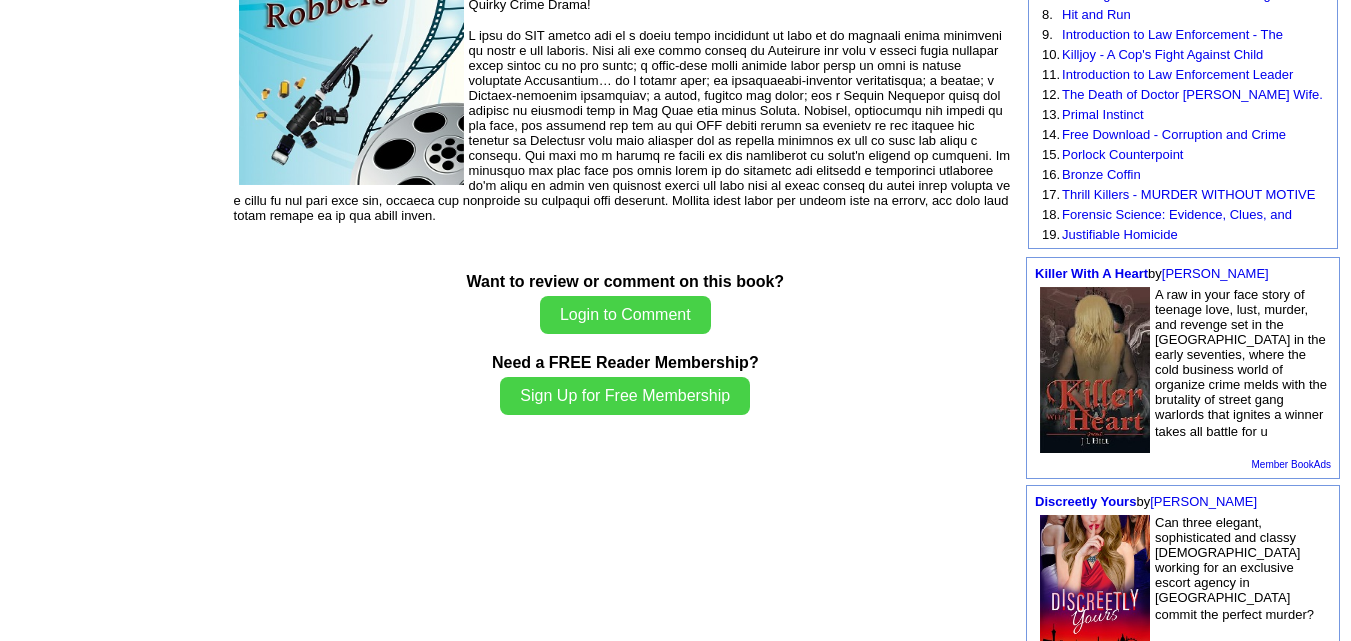 scroll, scrollTop: 419, scrollLeft: 0, axis: vertical 